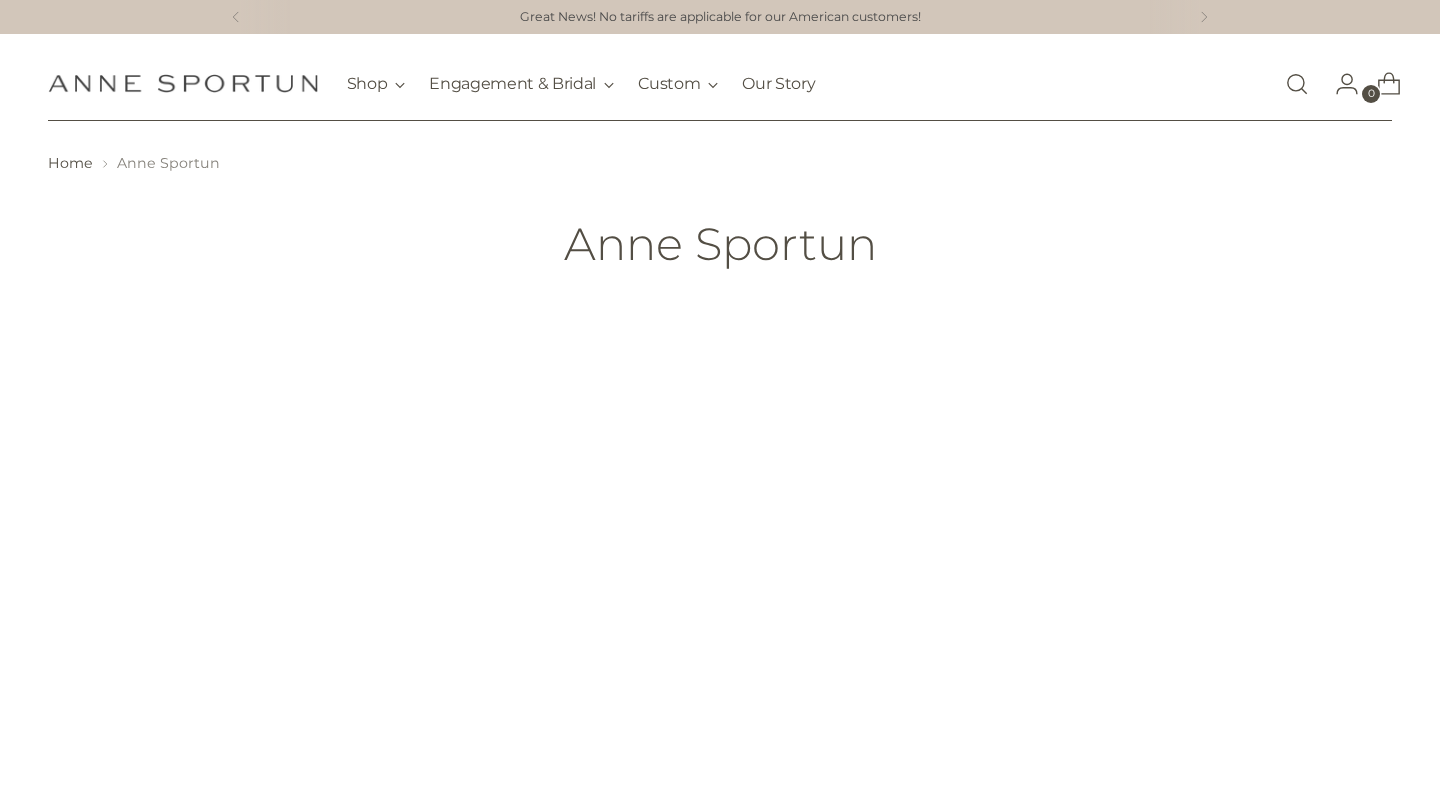 scroll, scrollTop: 0, scrollLeft: 0, axis: both 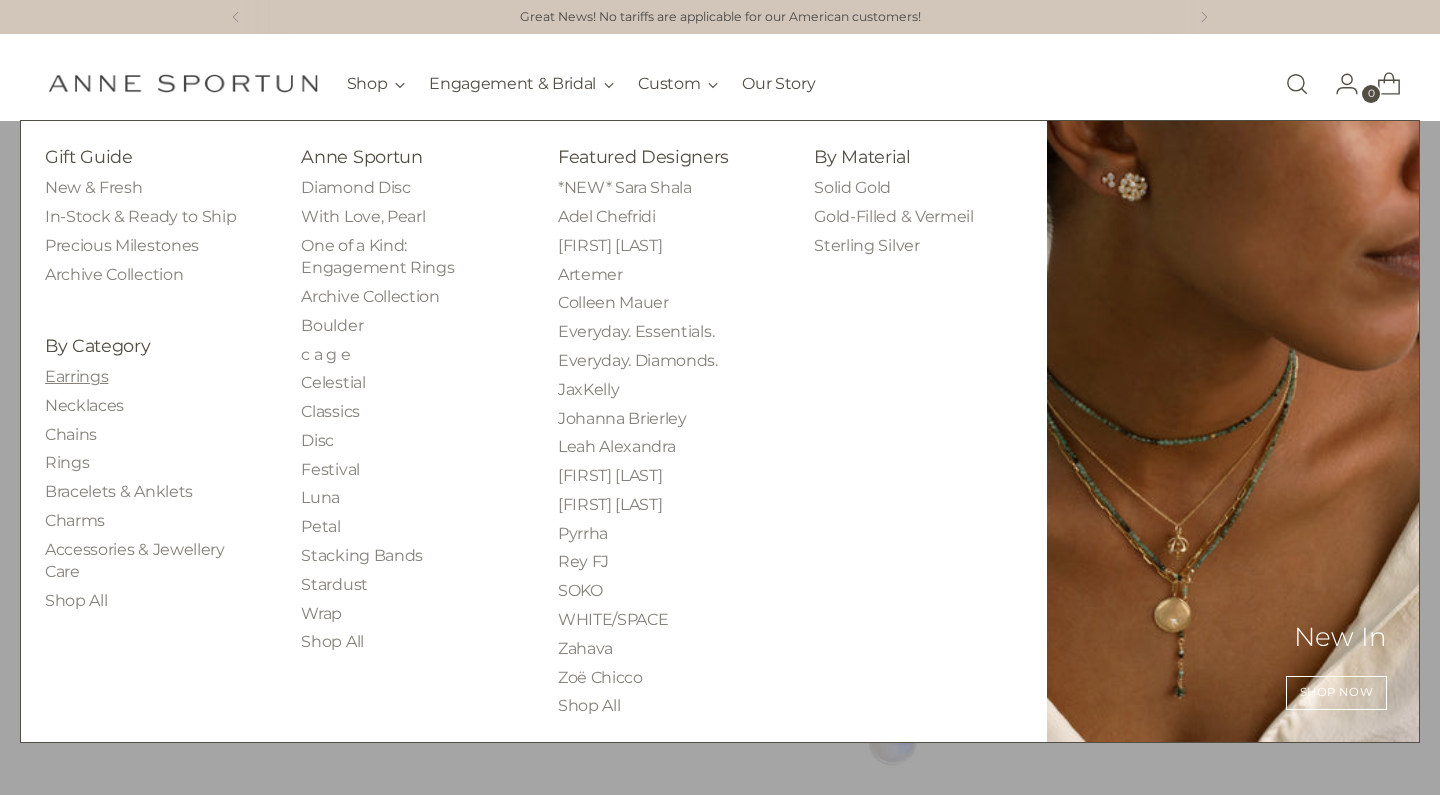 click on "Earrings" at bounding box center (76, 376) 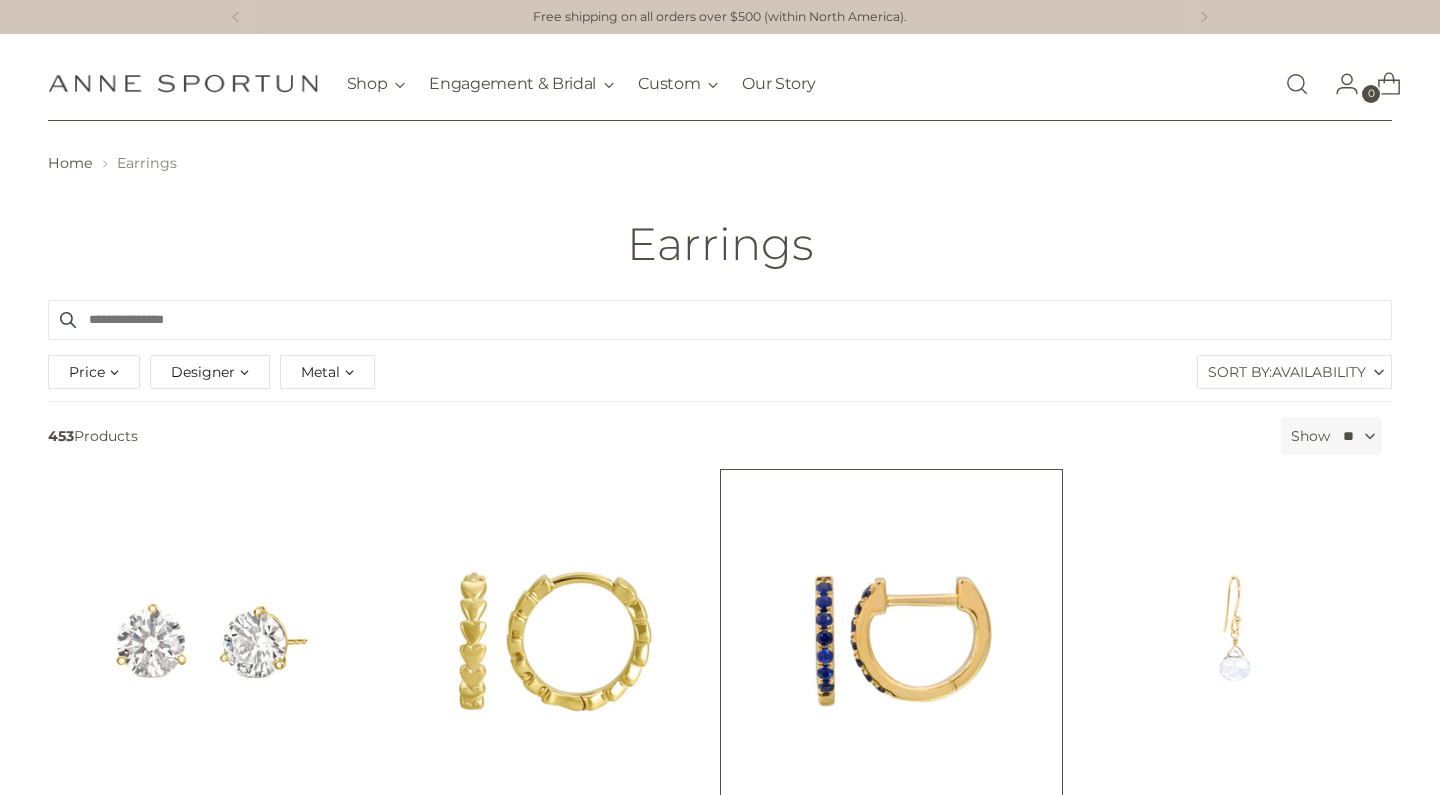 scroll, scrollTop: 0, scrollLeft: 0, axis: both 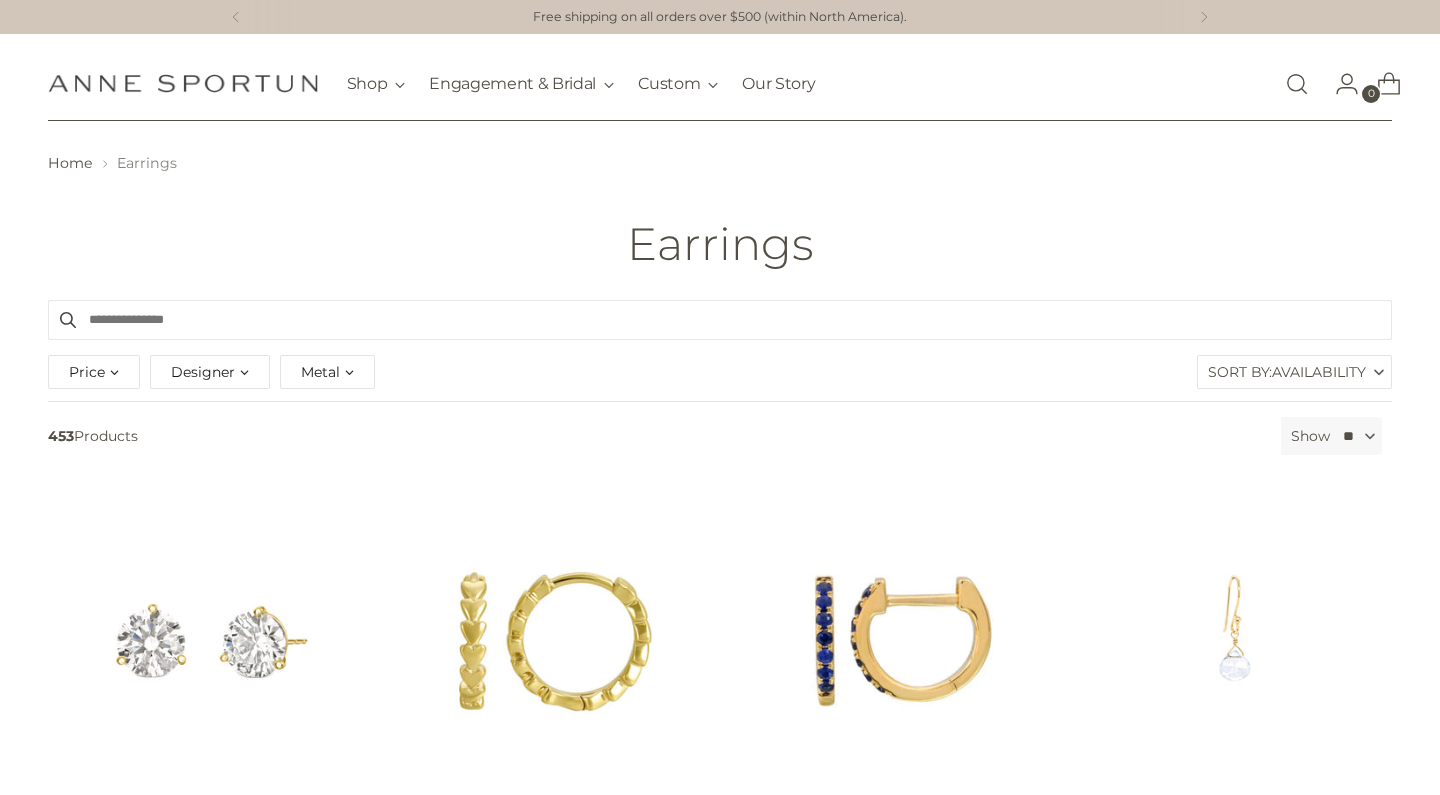select on "**" 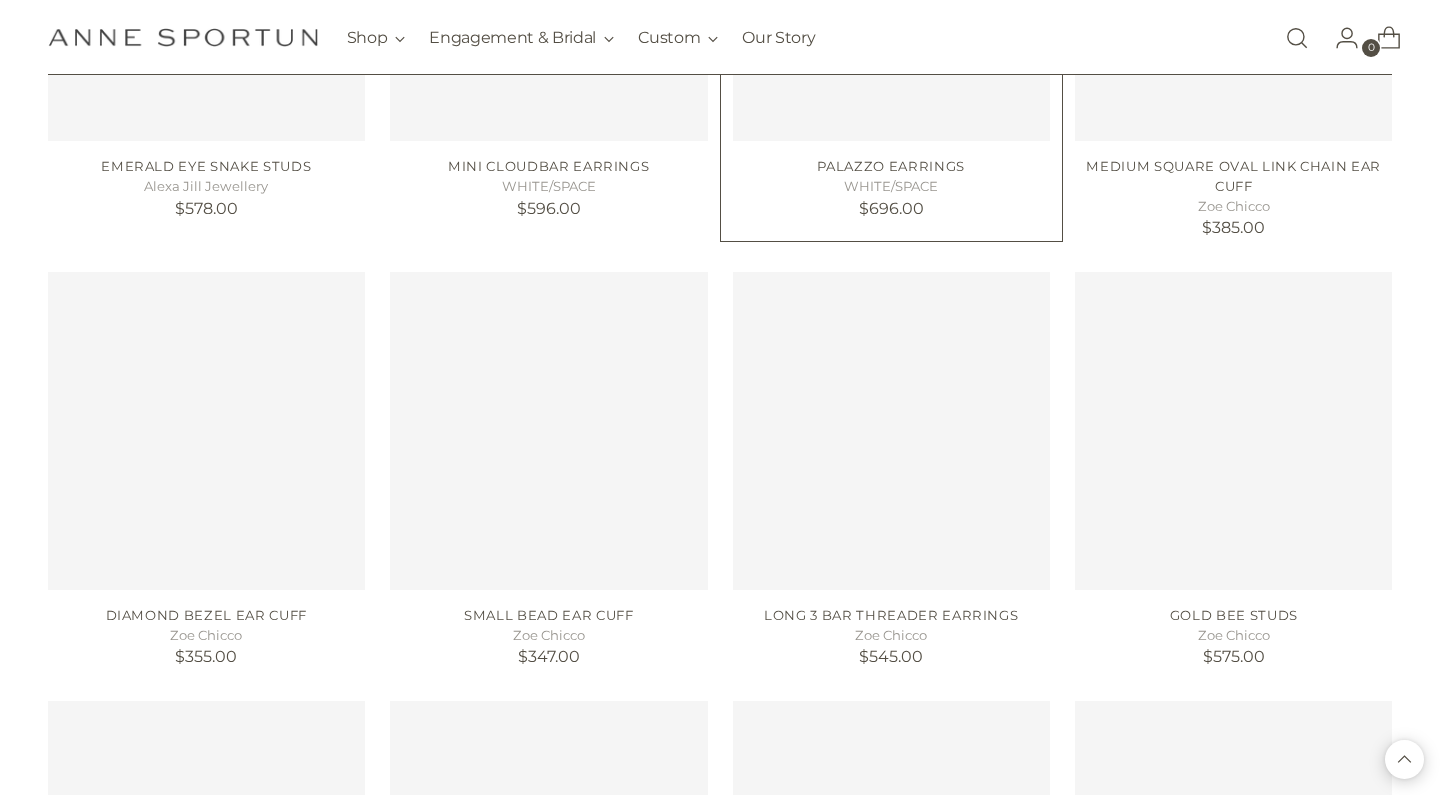 scroll, scrollTop: 5335, scrollLeft: 0, axis: vertical 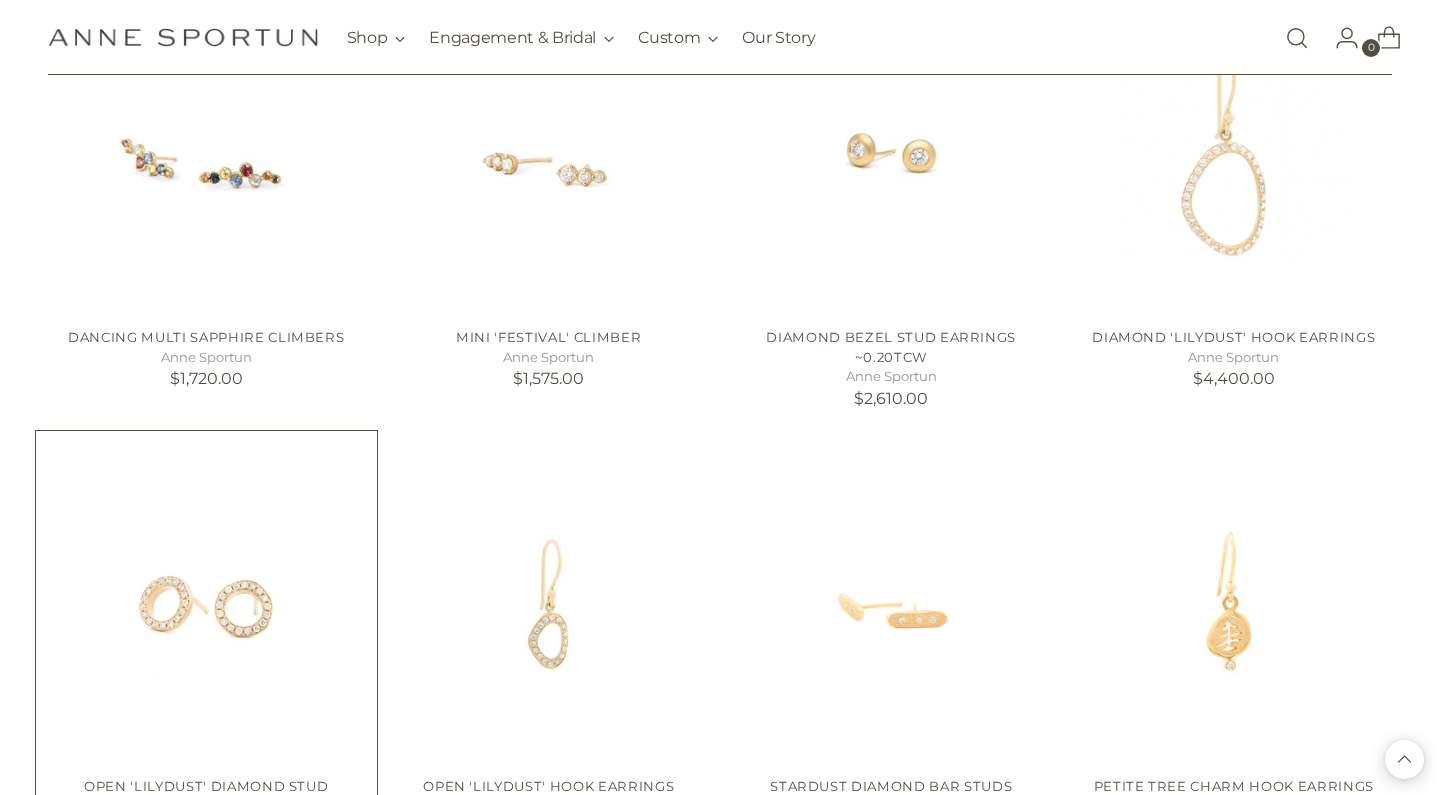 click at bounding box center [0, 0] 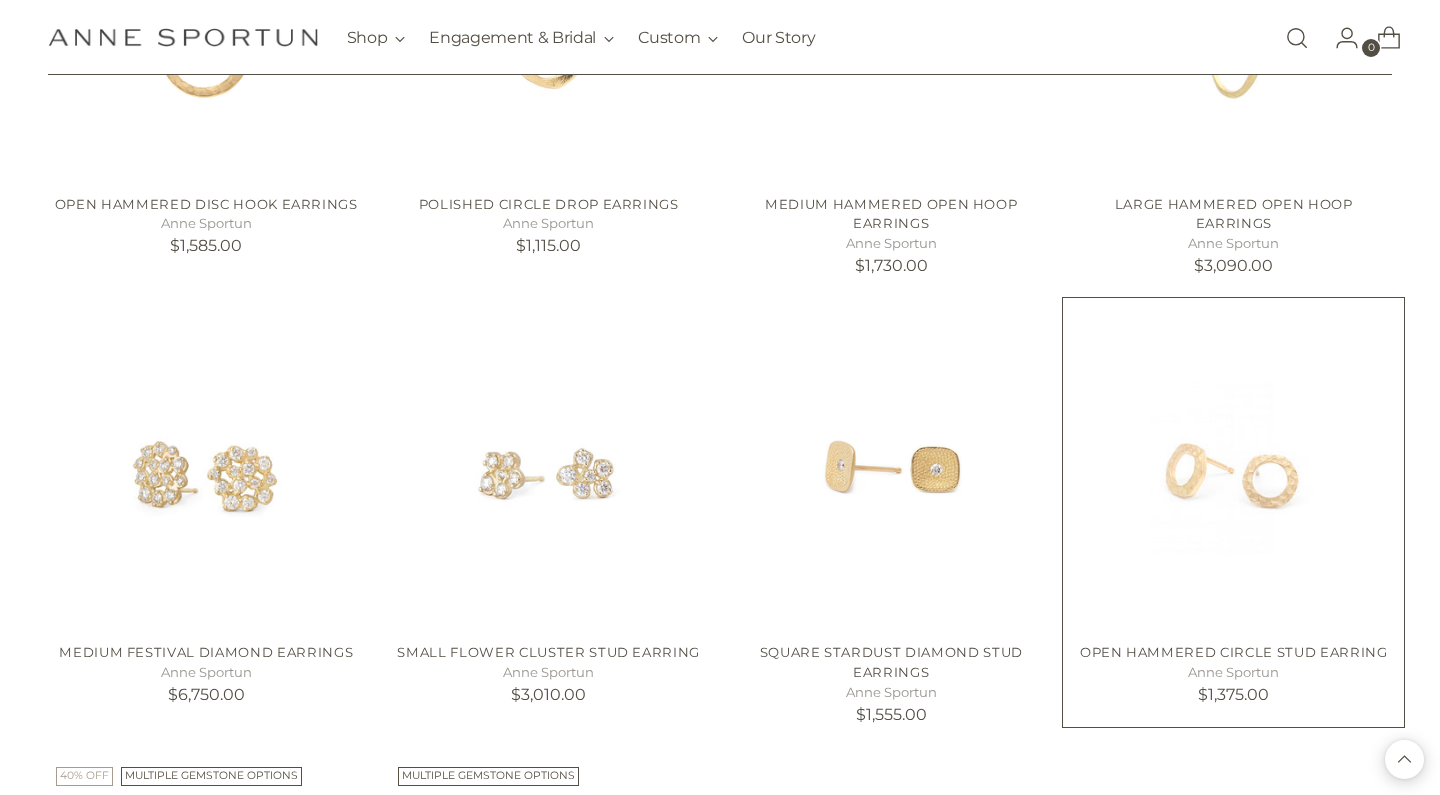 scroll, scrollTop: 41761, scrollLeft: 0, axis: vertical 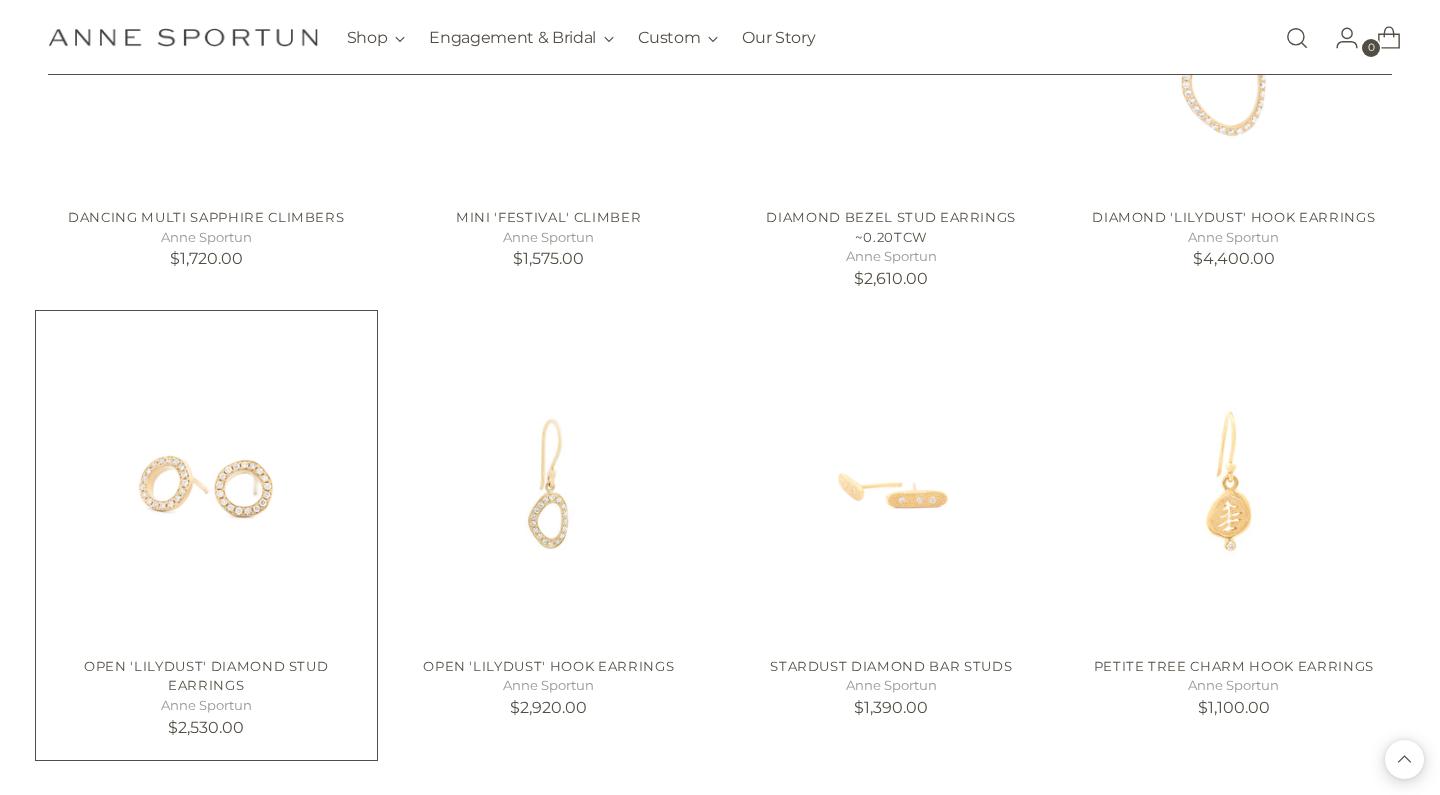 click at bounding box center (0, 0) 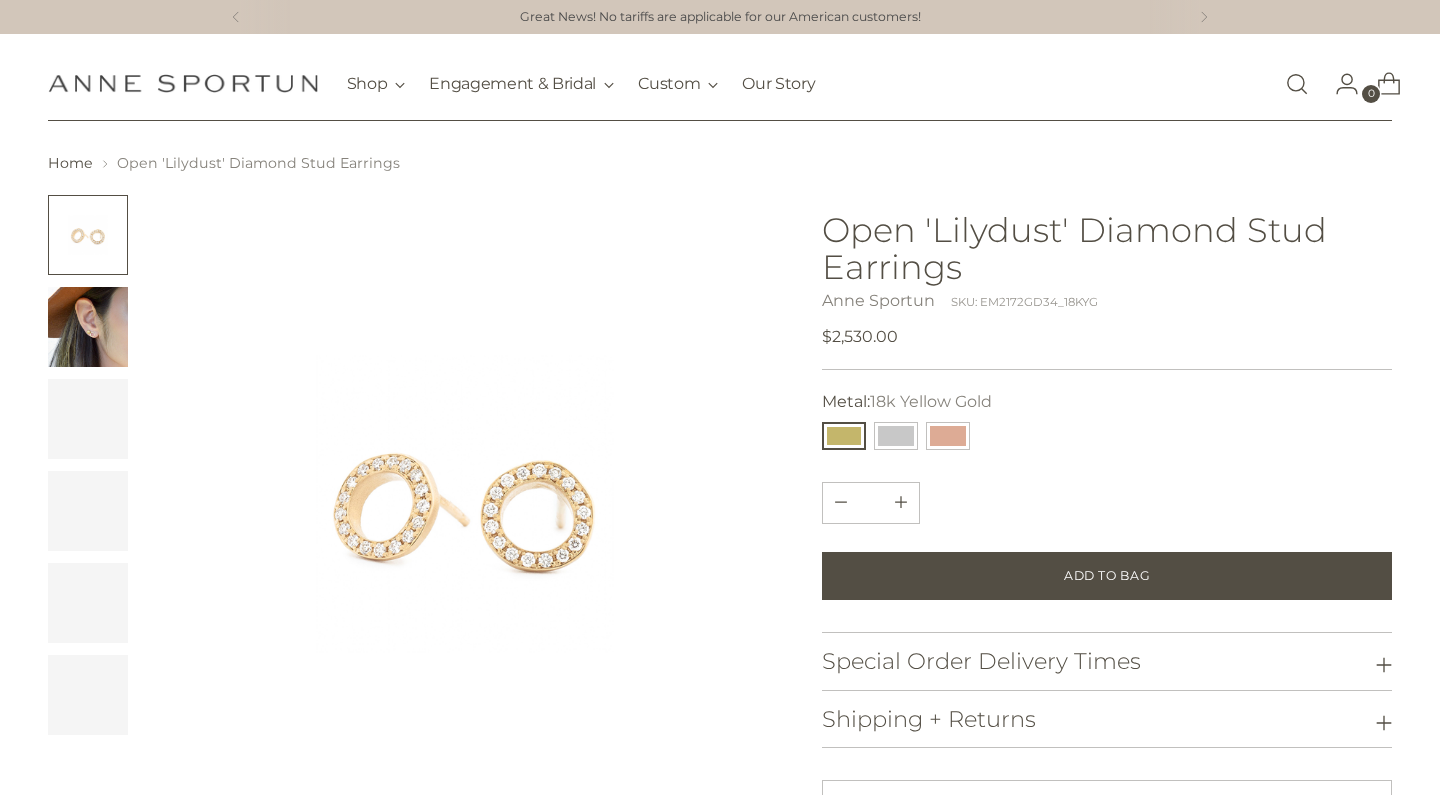 scroll, scrollTop: 0, scrollLeft: 0, axis: both 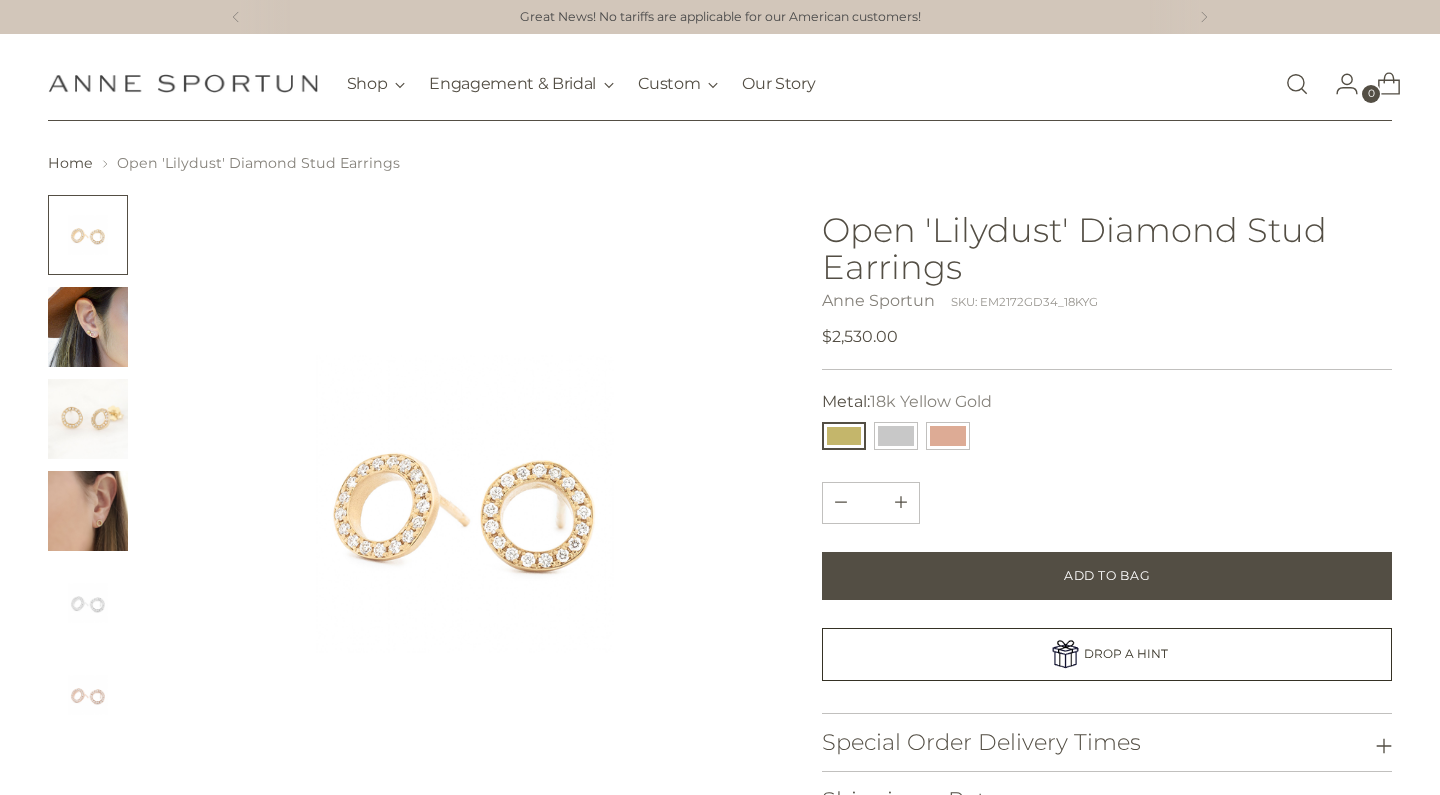 click at bounding box center [88, 419] 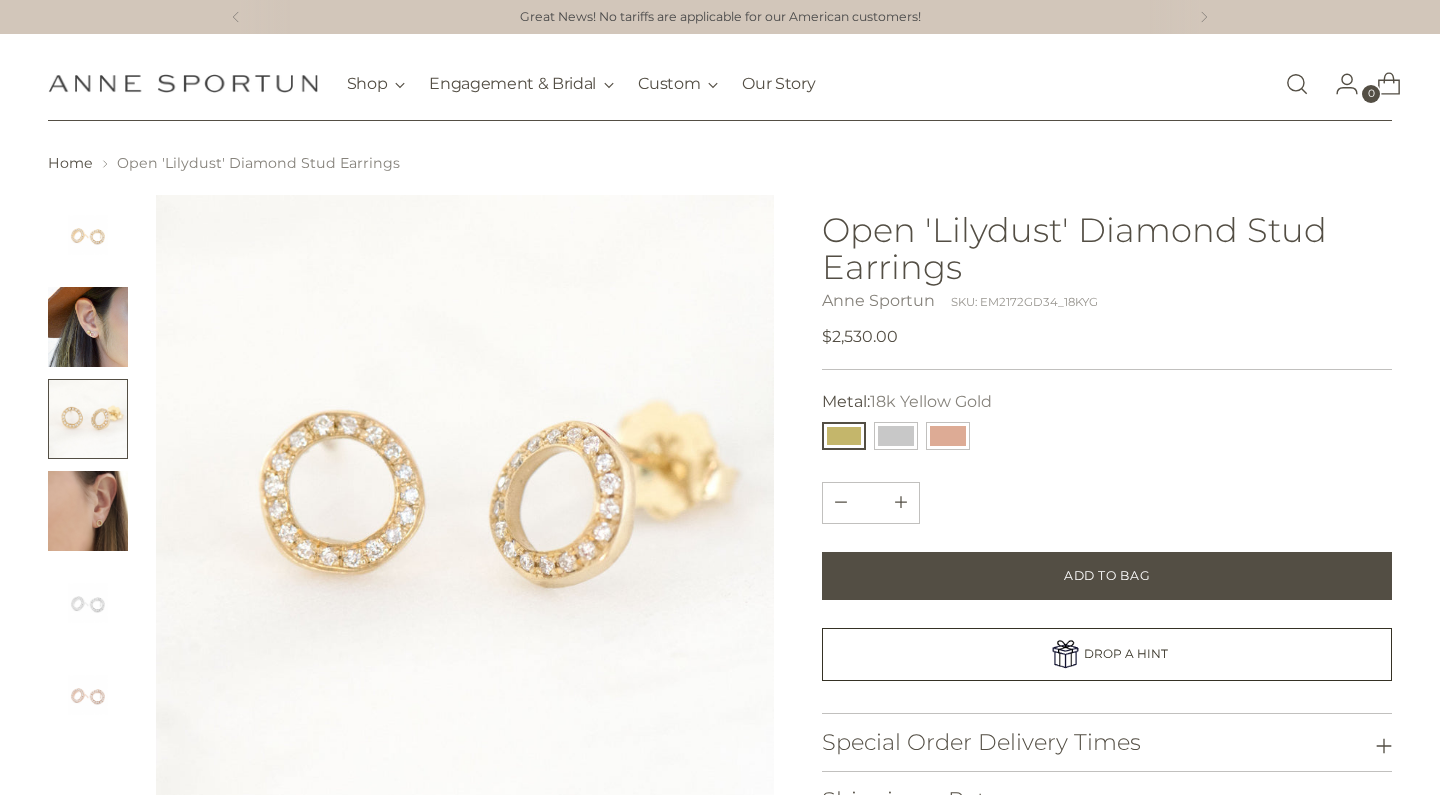 click at bounding box center (88, 511) 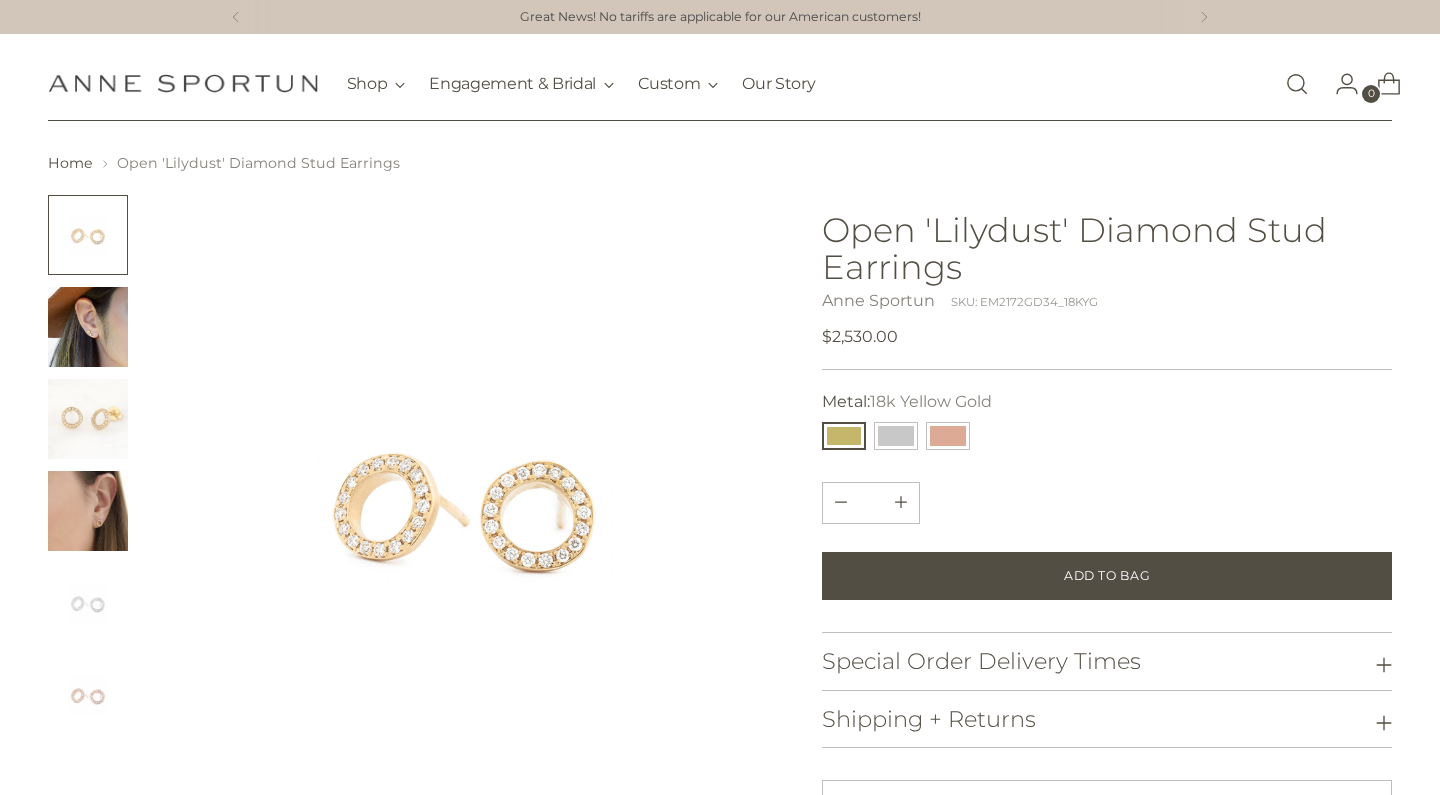 scroll, scrollTop: 0, scrollLeft: 0, axis: both 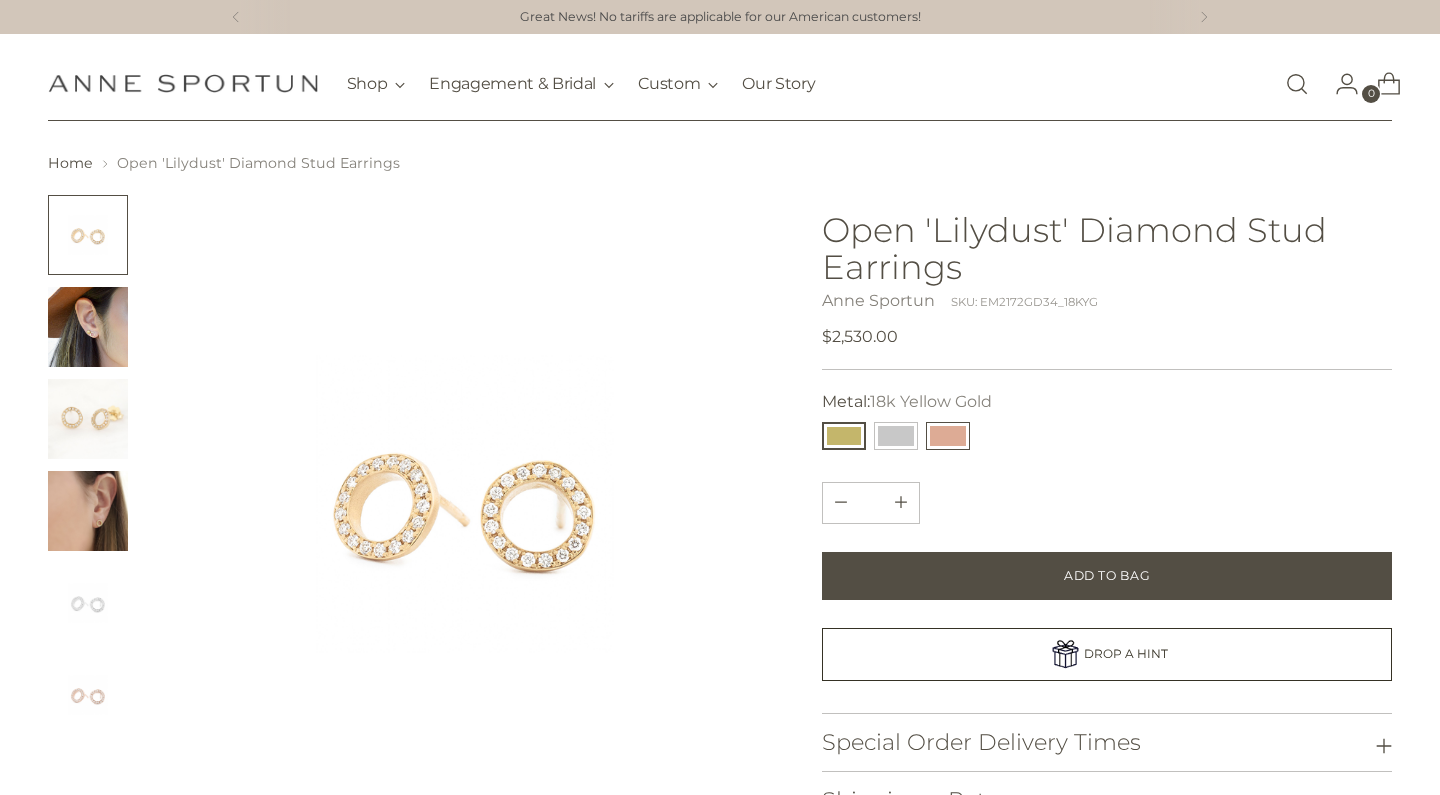 click at bounding box center (948, 436) 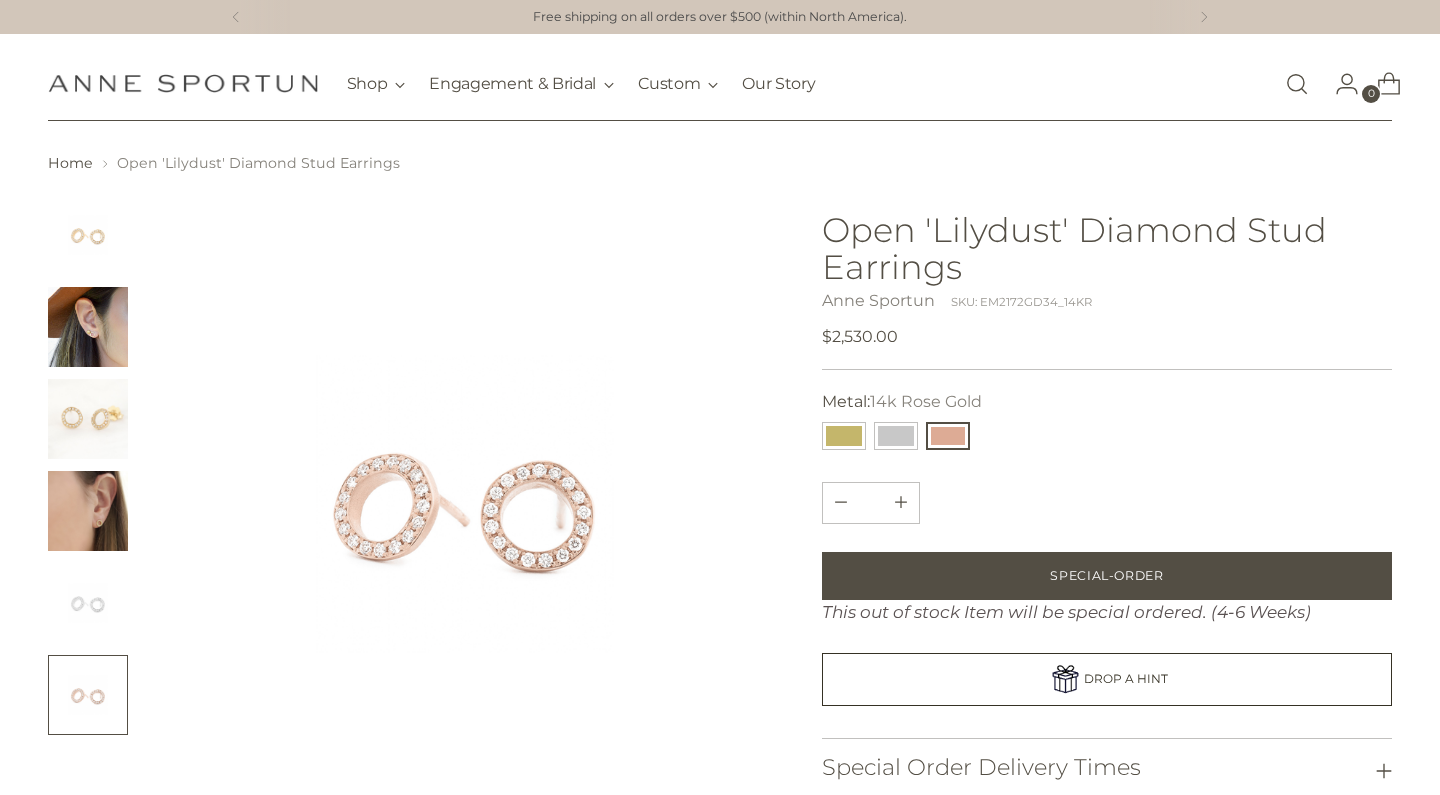 scroll, scrollTop: 26, scrollLeft: 0, axis: vertical 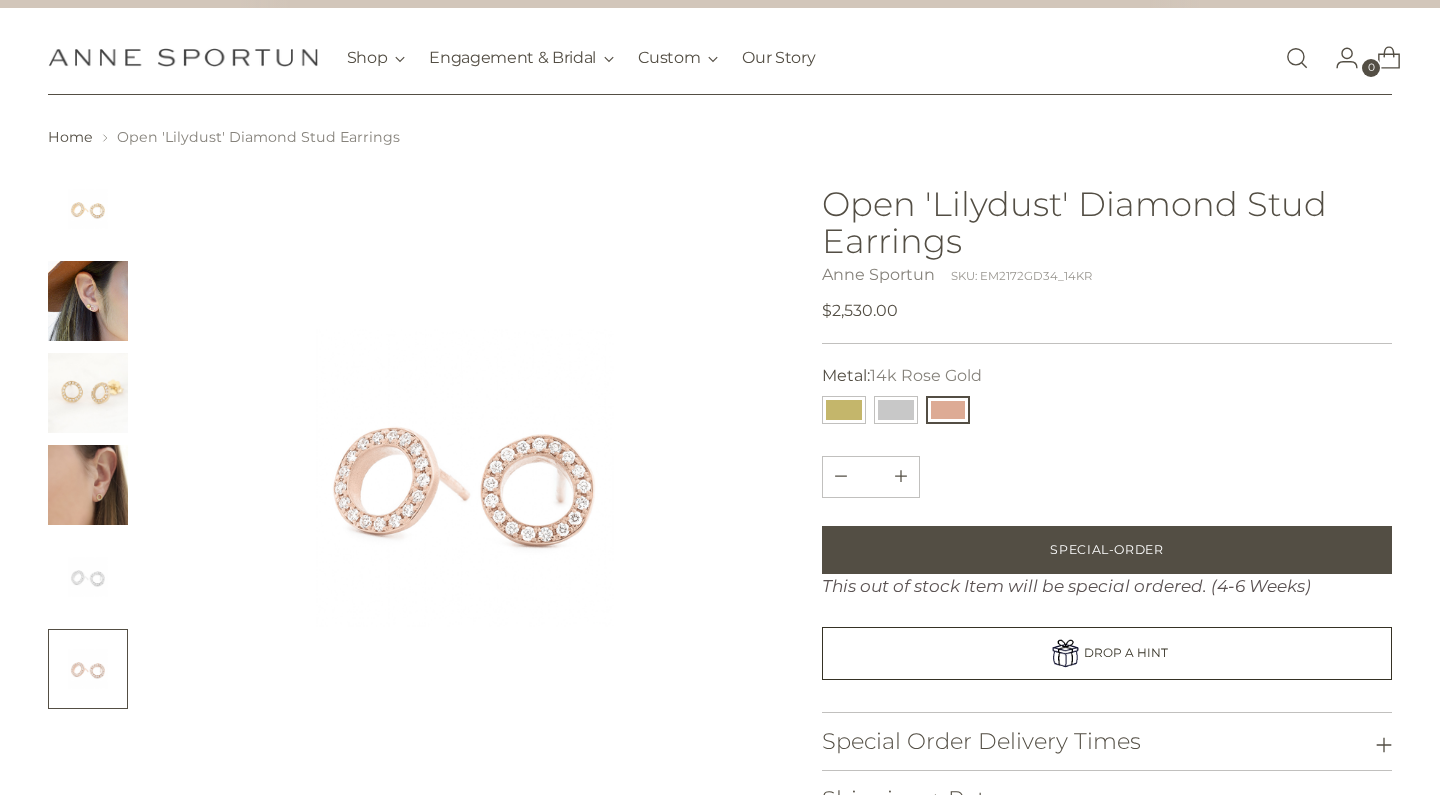 click at bounding box center [88, 485] 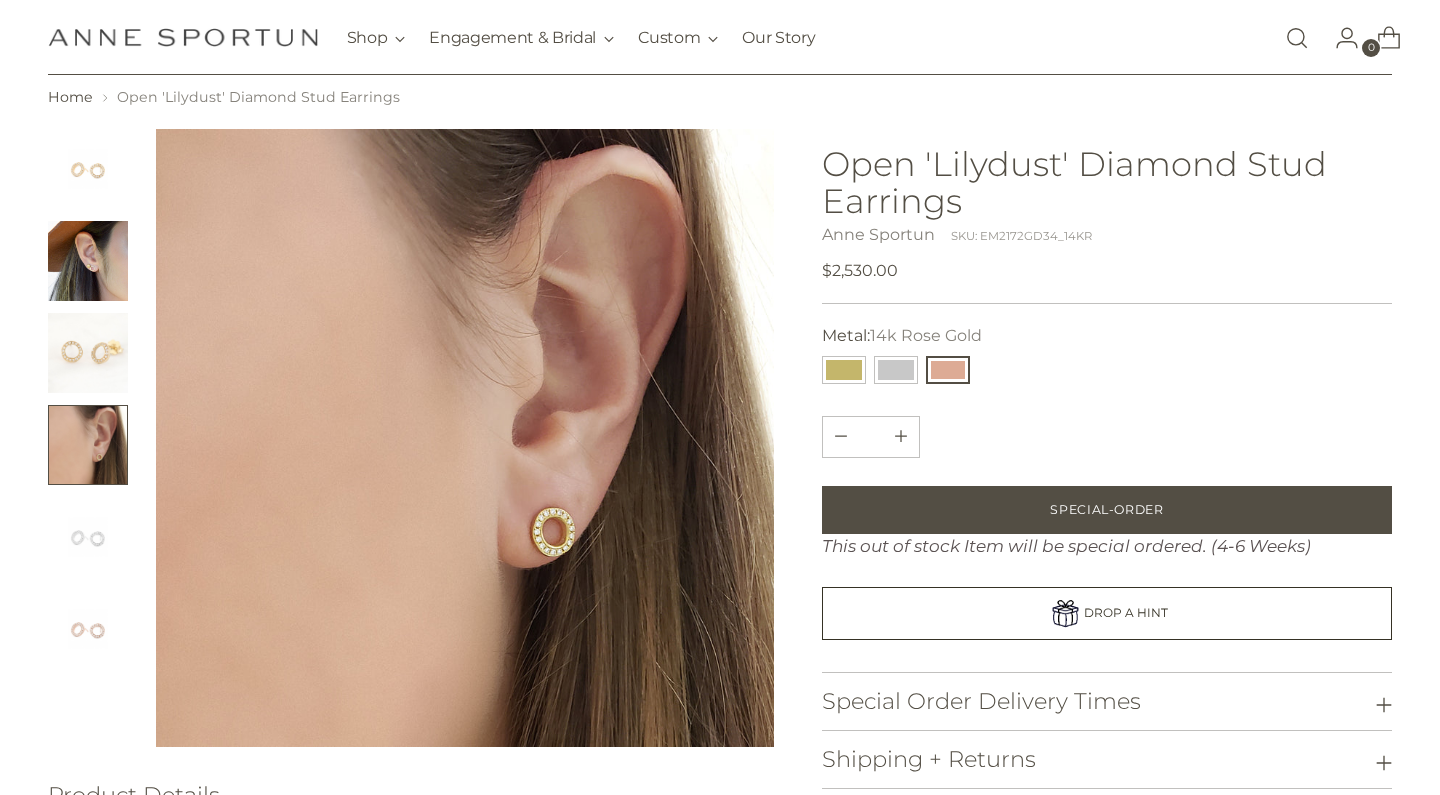 scroll, scrollTop: 69, scrollLeft: 0, axis: vertical 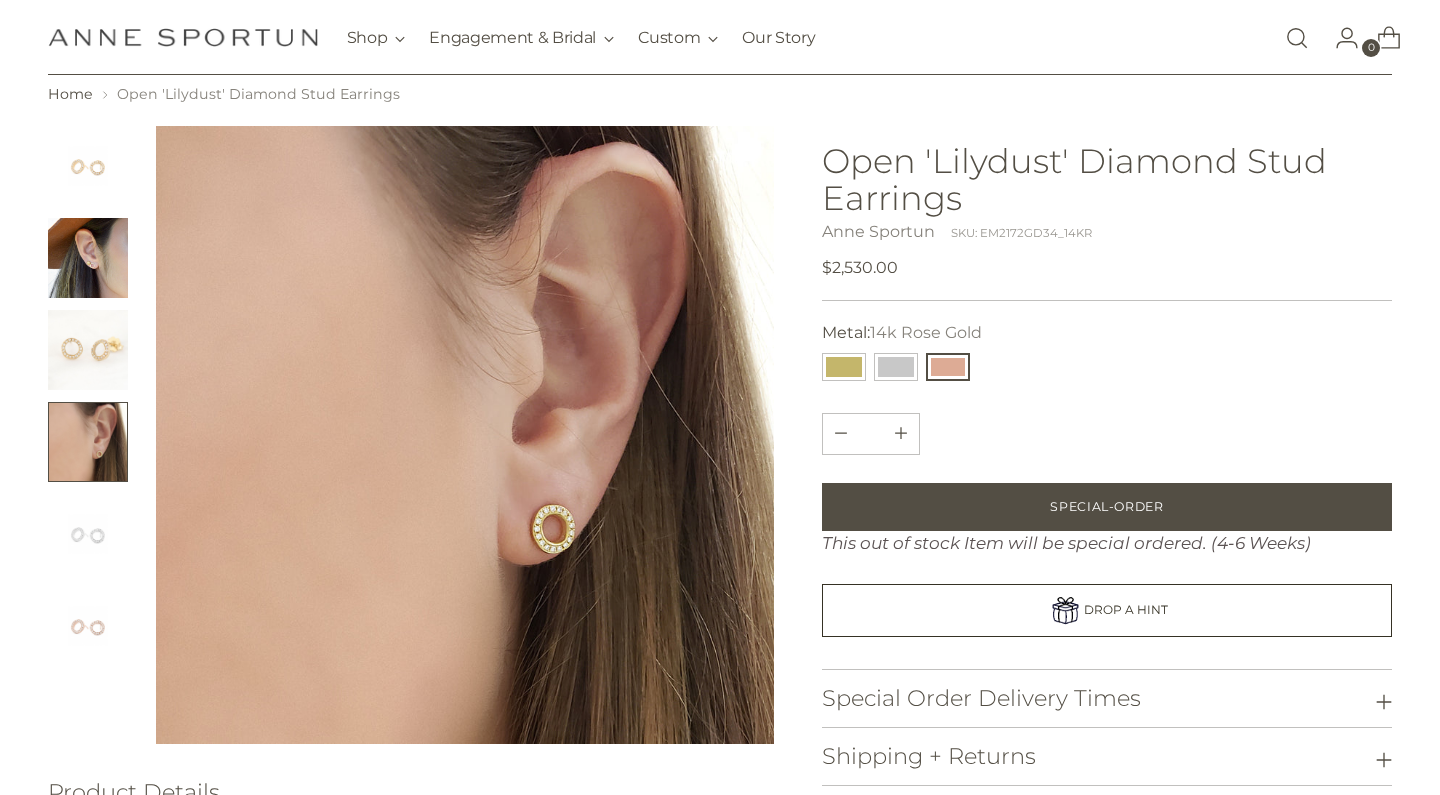 click at bounding box center (88, 258) 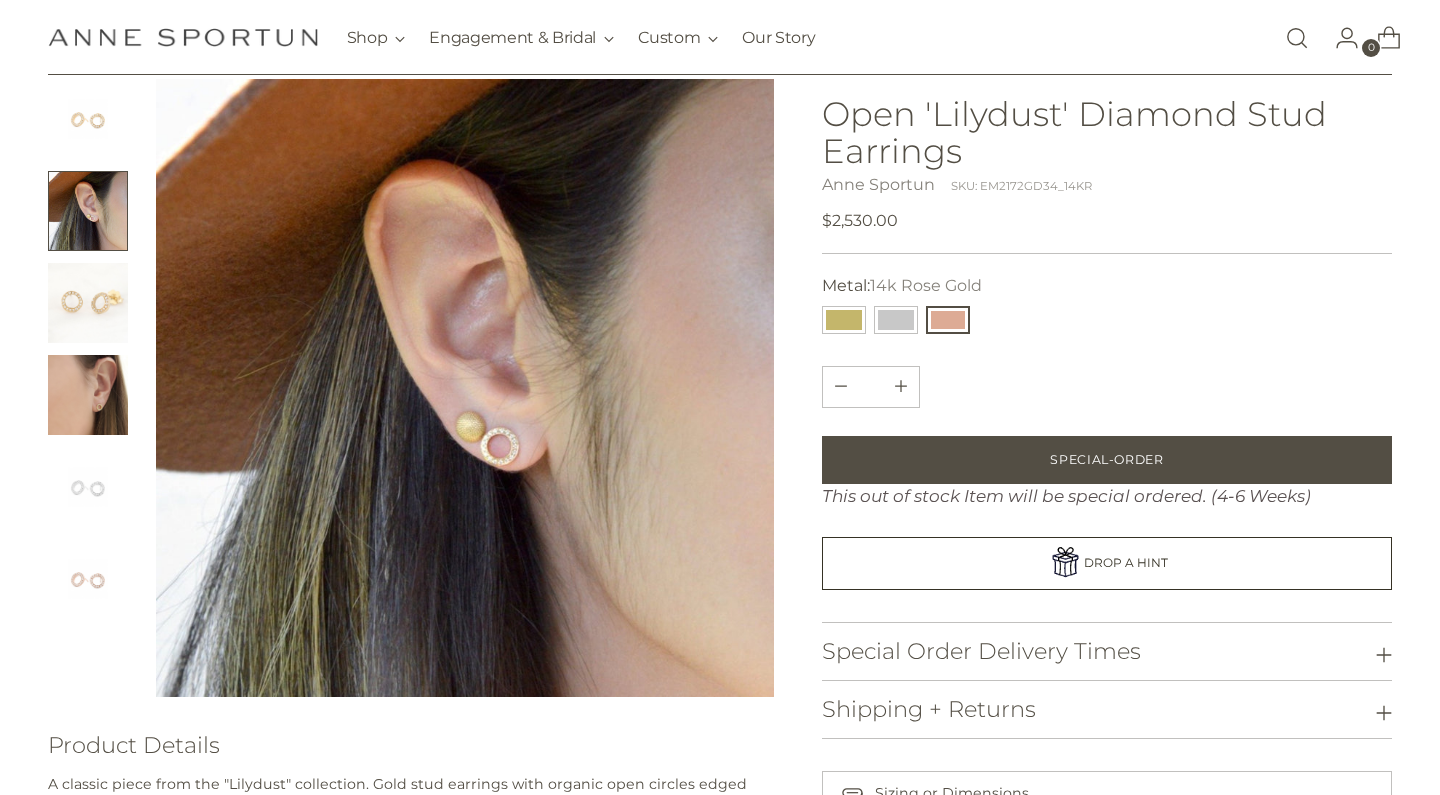 scroll, scrollTop: 116, scrollLeft: 0, axis: vertical 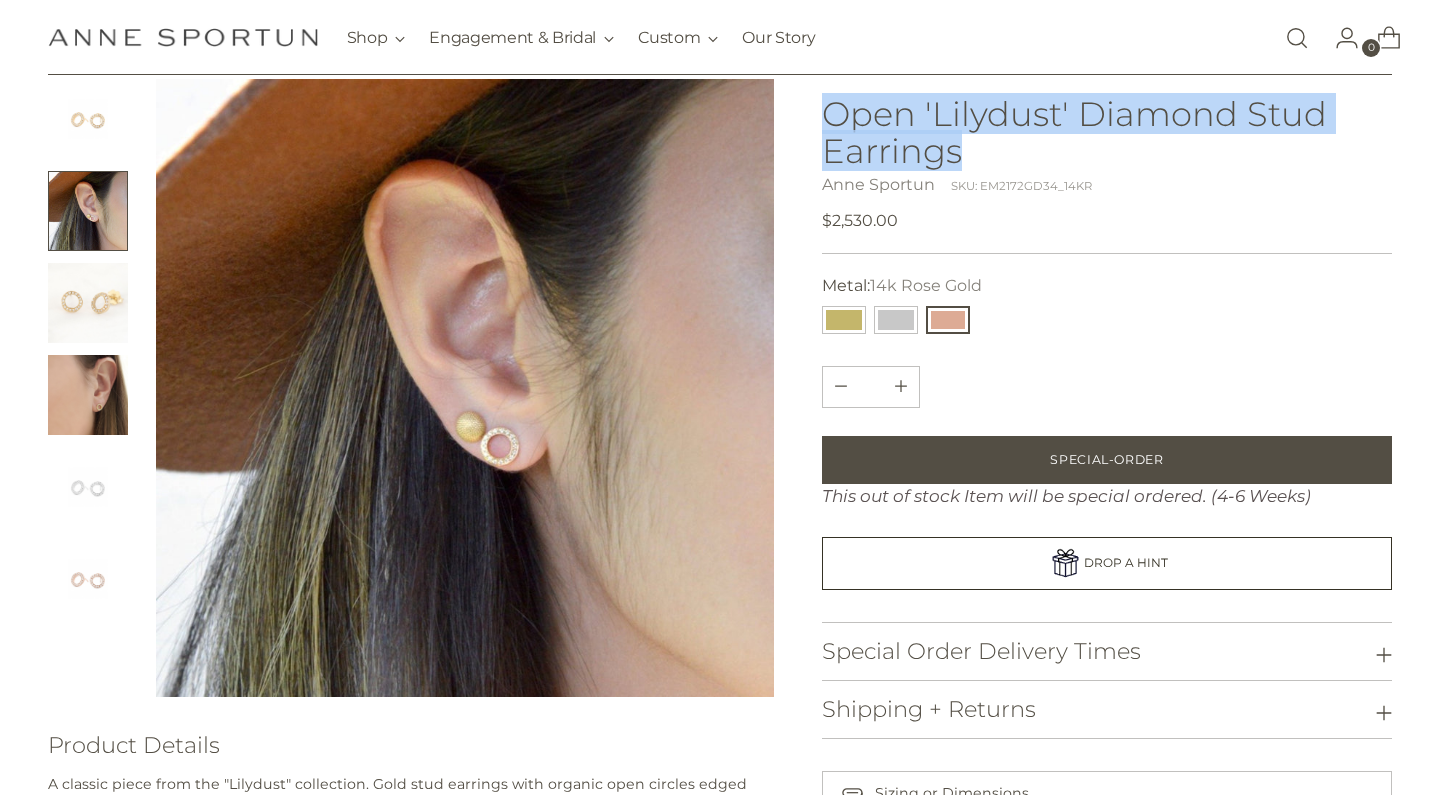 drag, startPoint x: 823, startPoint y: 110, endPoint x: 975, endPoint y: 150, distance: 157.17506 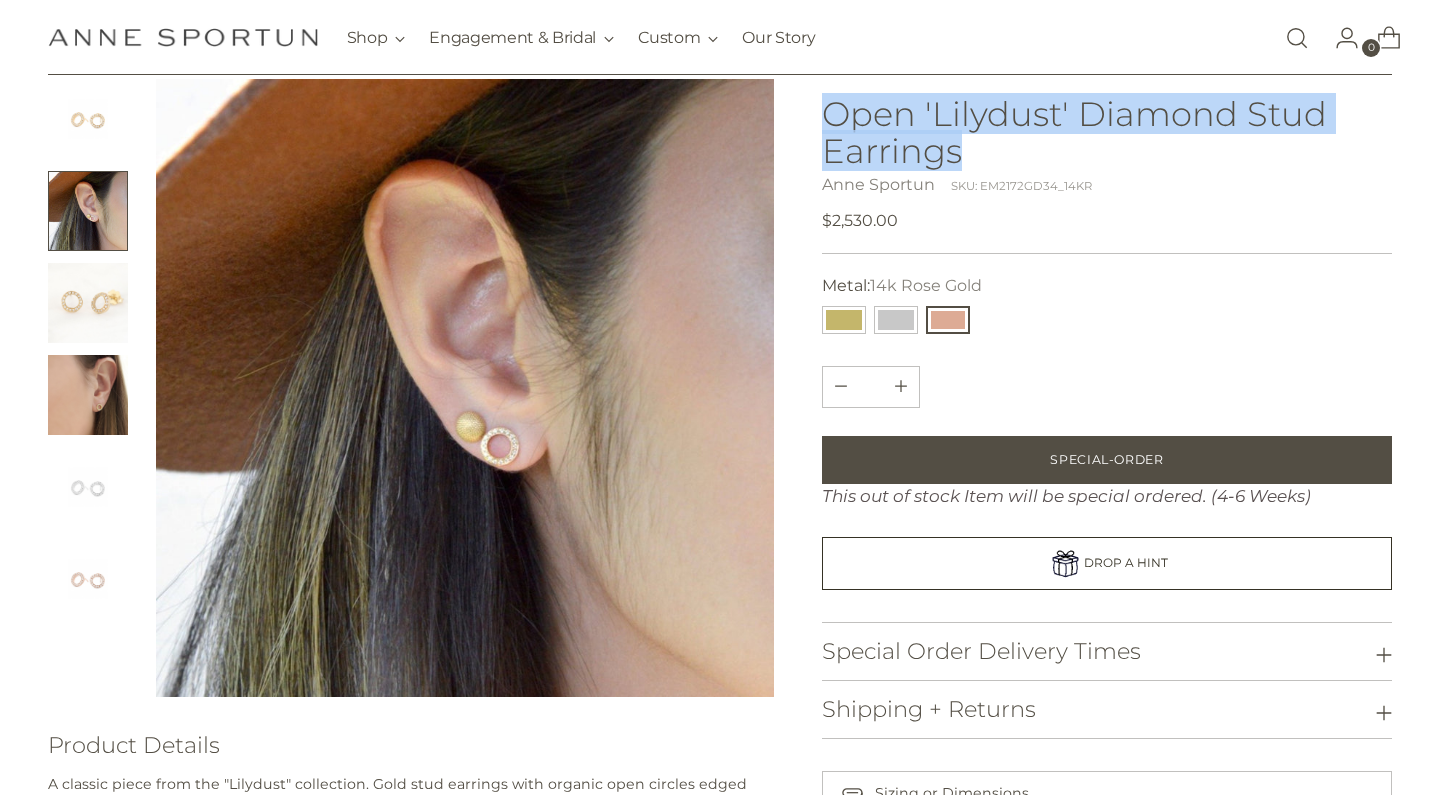 click on "Open 'Lilydust' Diamond Stud Earrings" at bounding box center (1107, 132) 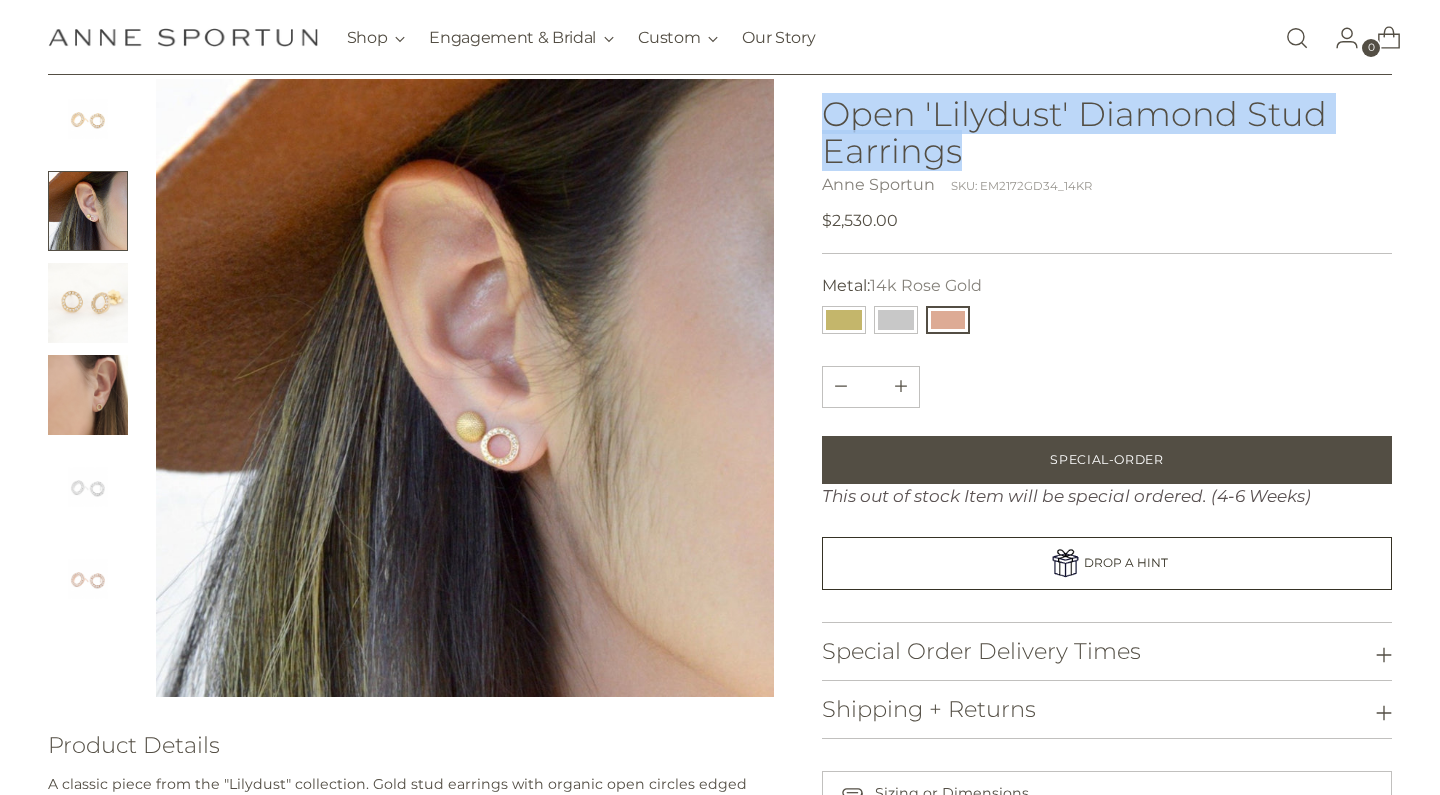 copy on "Open 'Lilydust' Diamond Stud Earrings" 